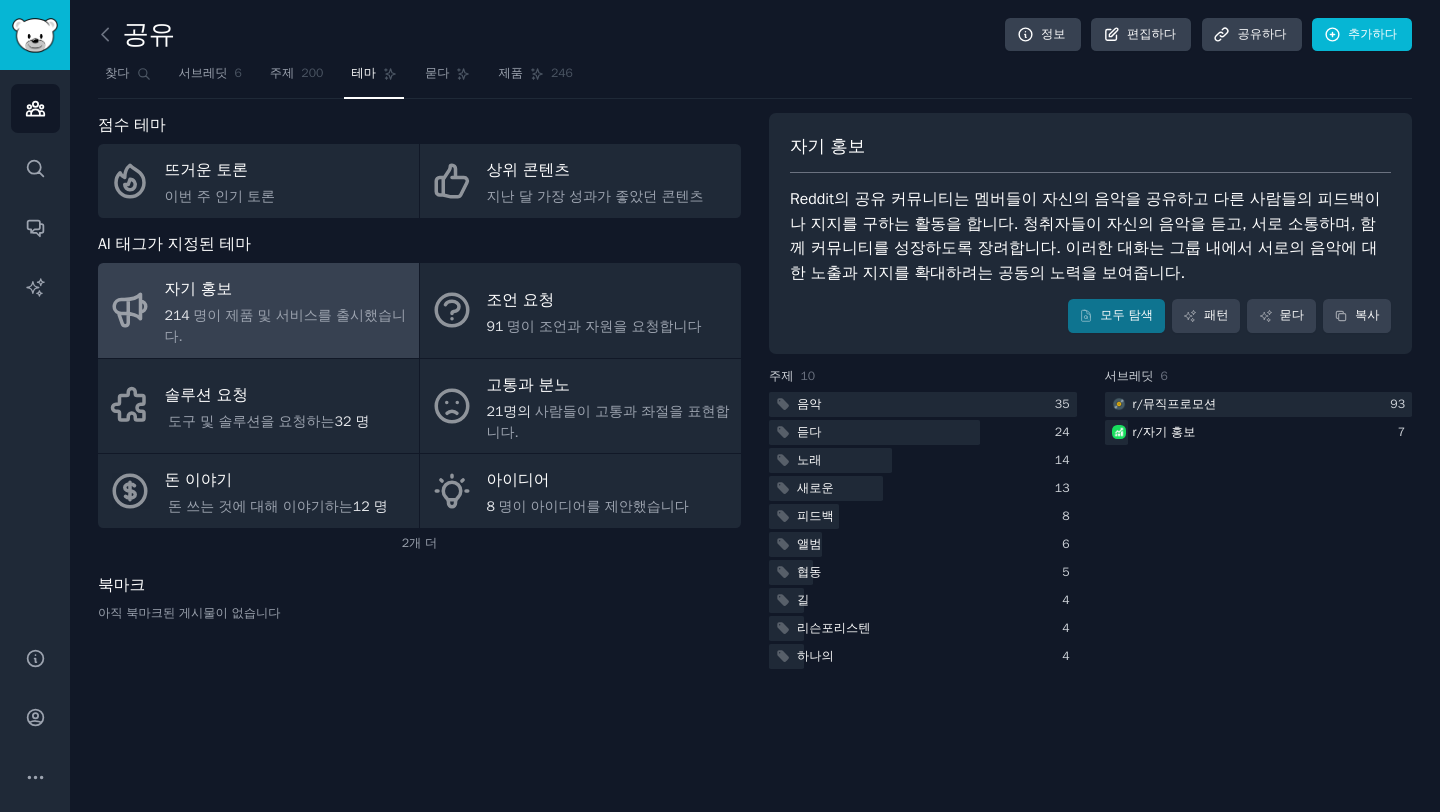 scroll, scrollTop: 0, scrollLeft: 0, axis: both 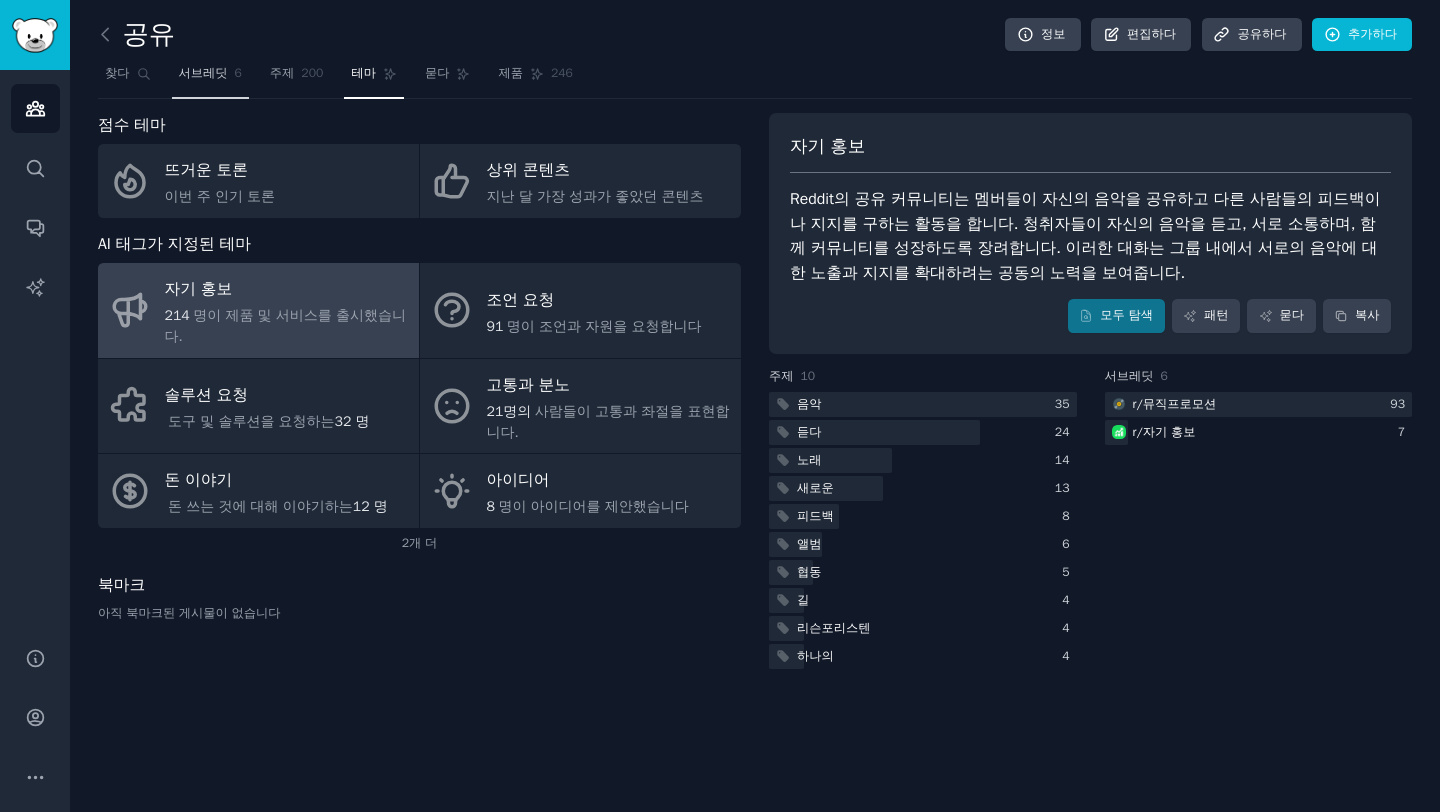 click on "서브레딧" at bounding box center [203, 73] 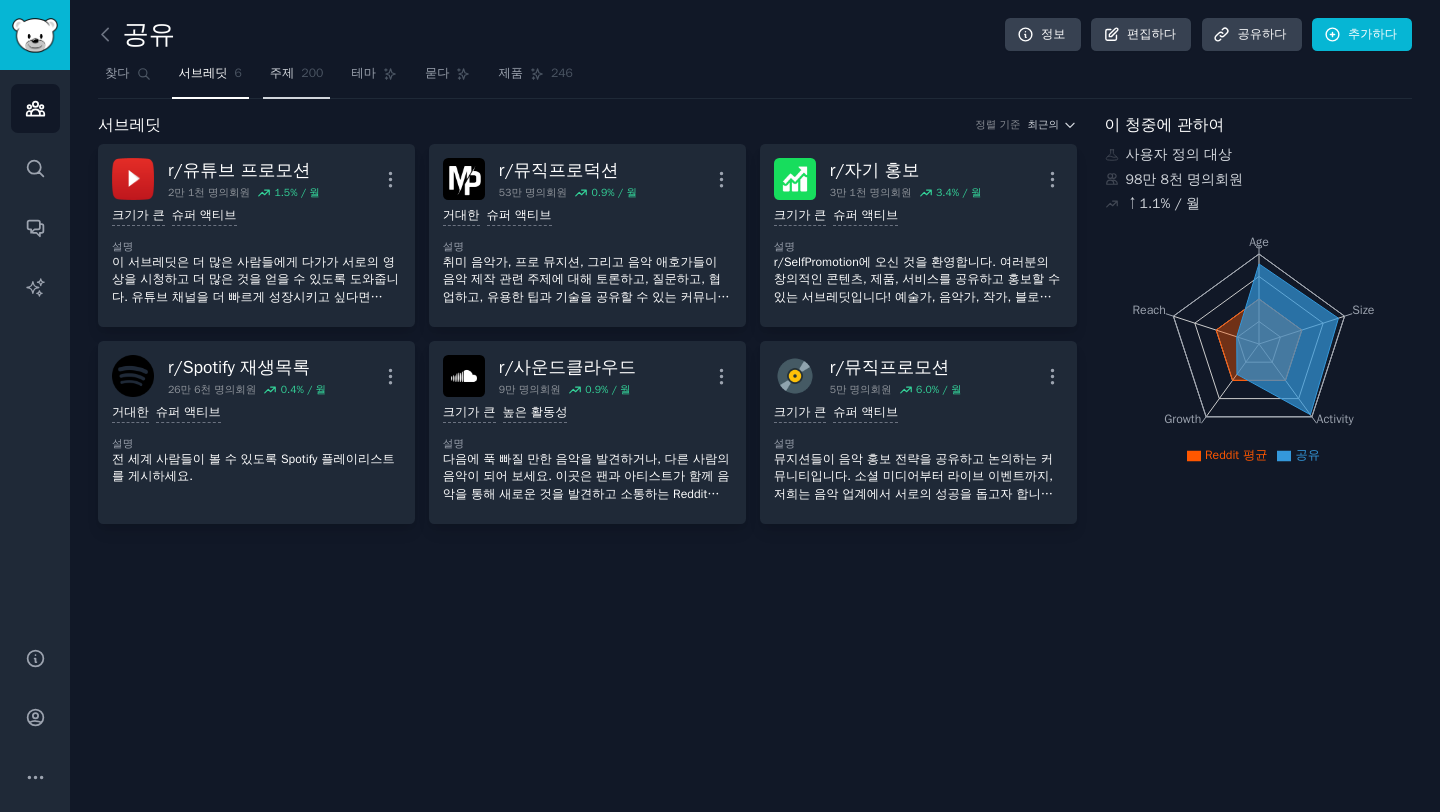 click on "200" at bounding box center (312, 73) 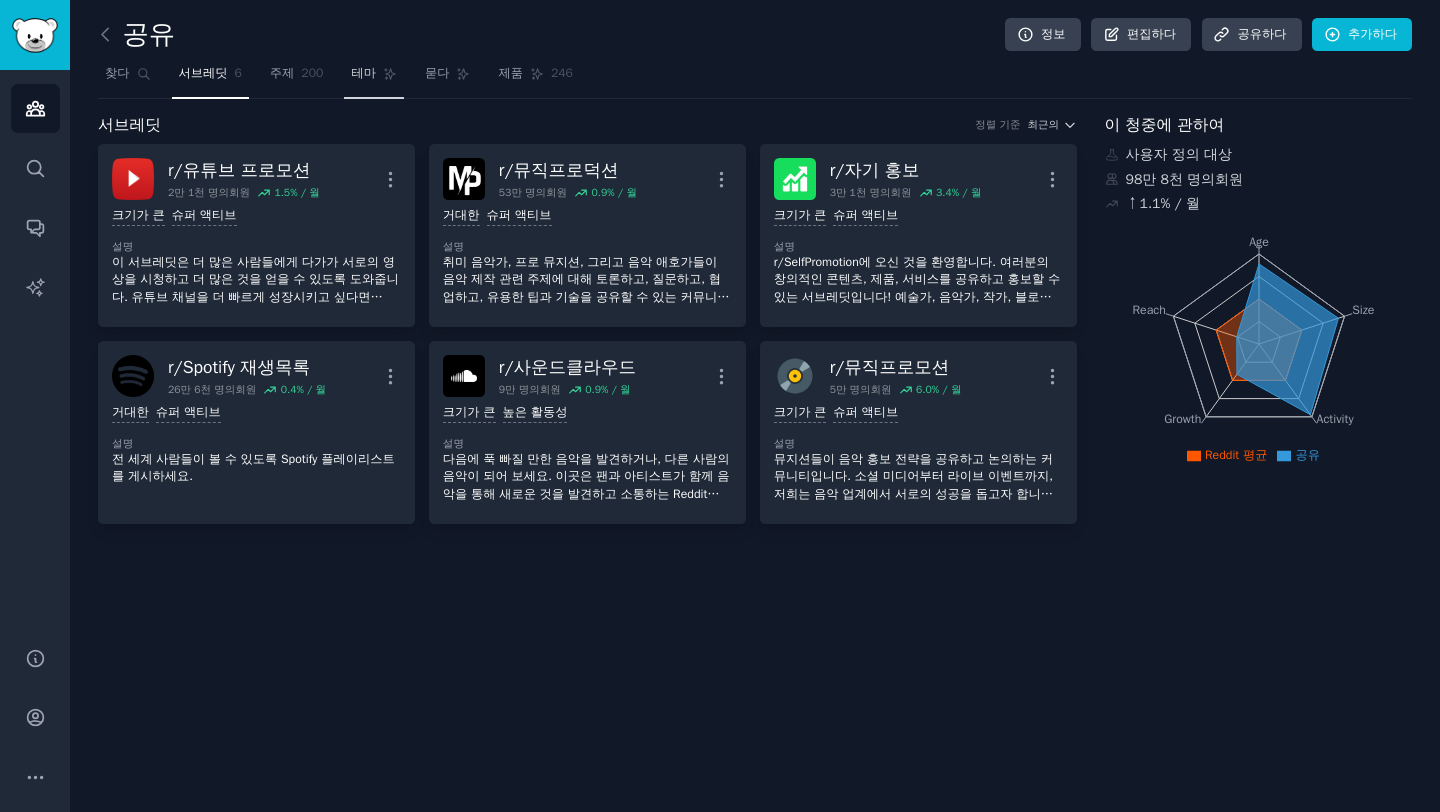 click on "테마" at bounding box center (363, 73) 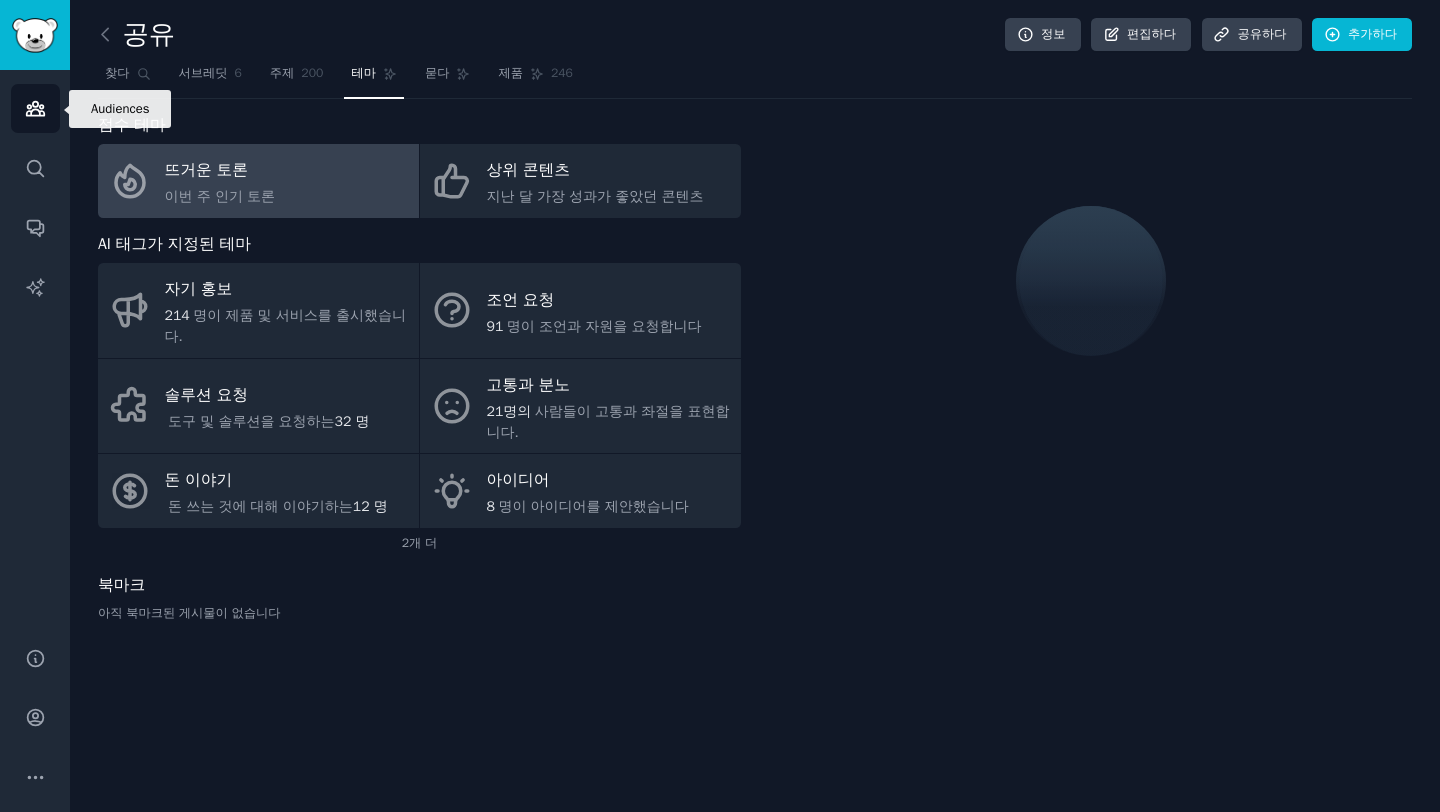 click on "청중" at bounding box center (35, 108) 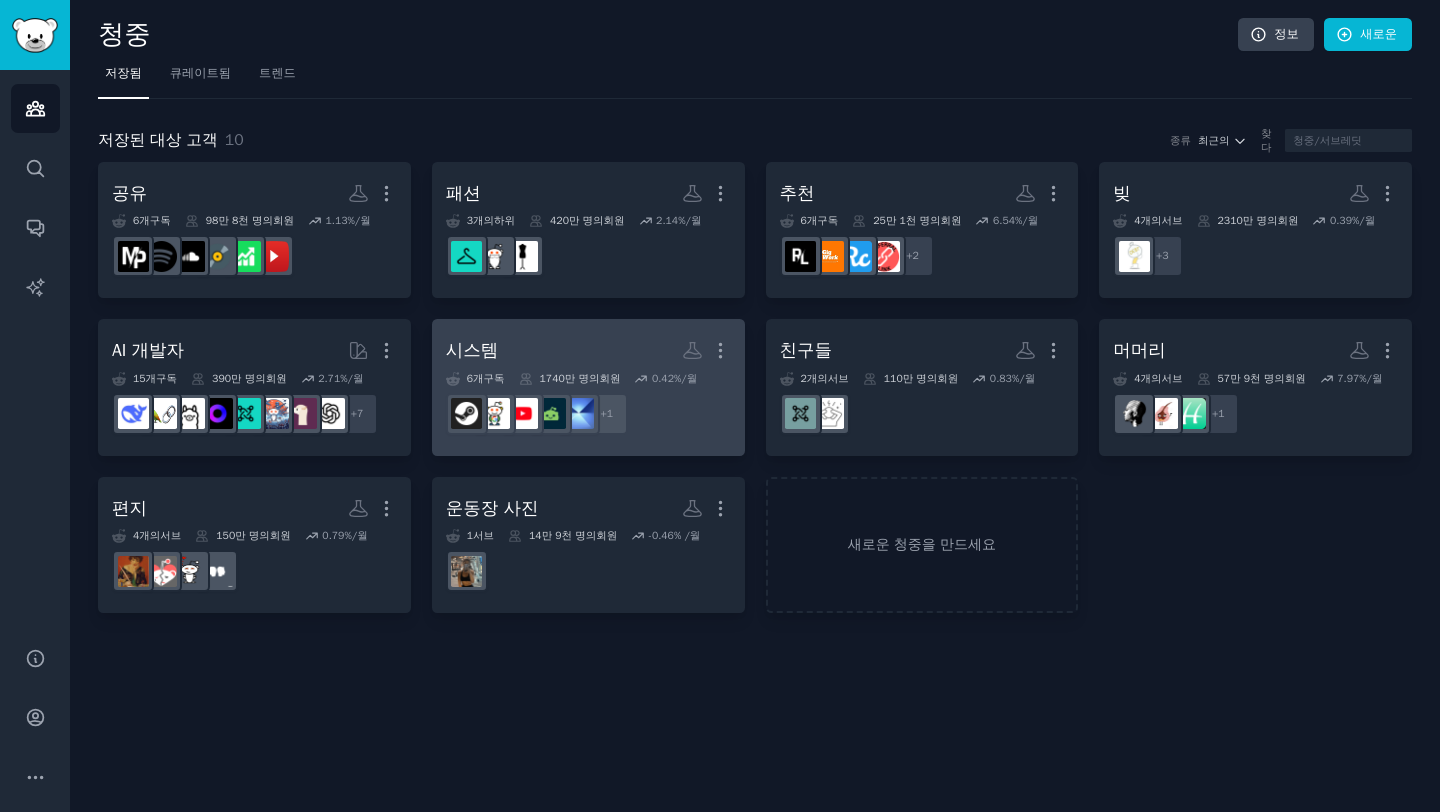 click on "시스템 더" at bounding box center (588, 350) 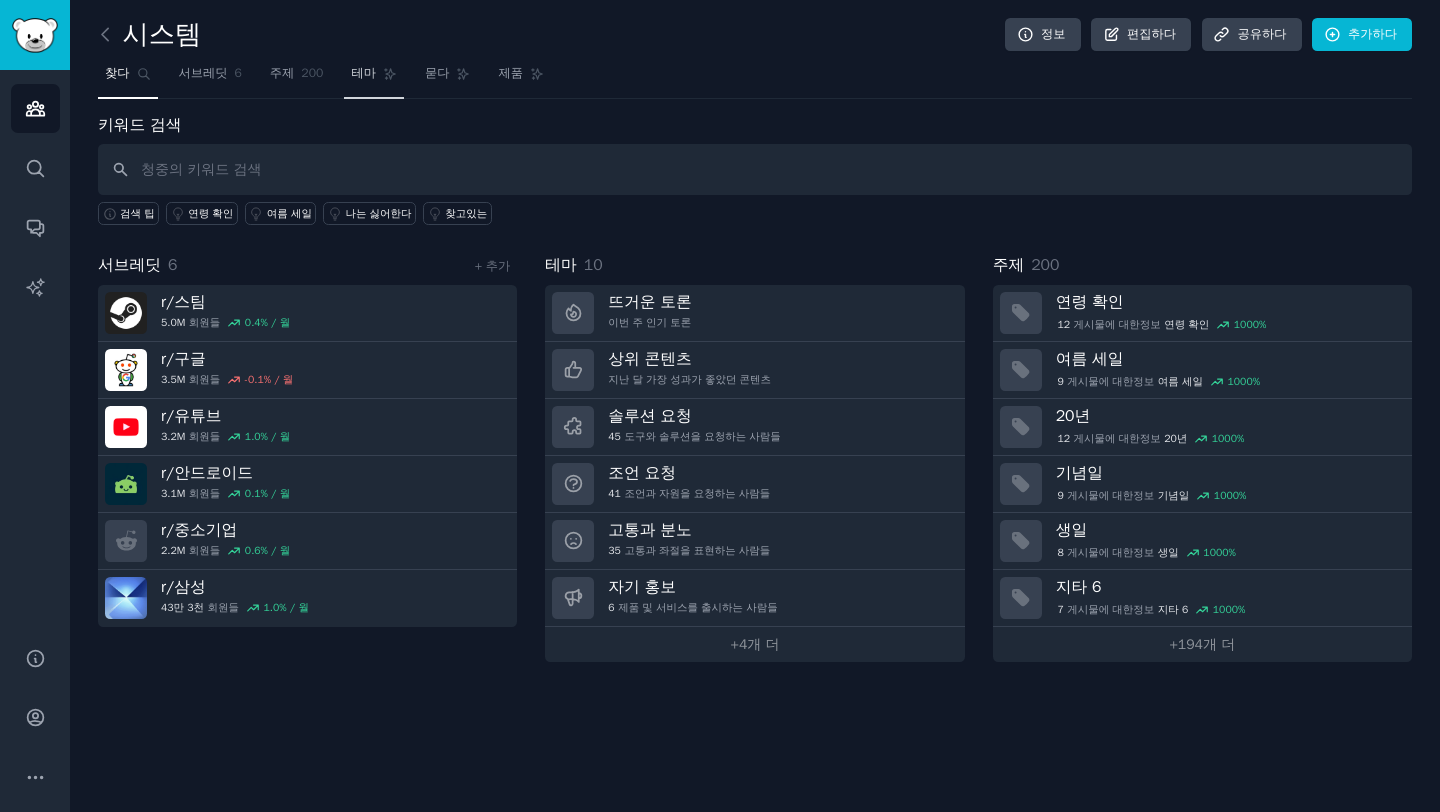 click on "테마" at bounding box center (363, 74) 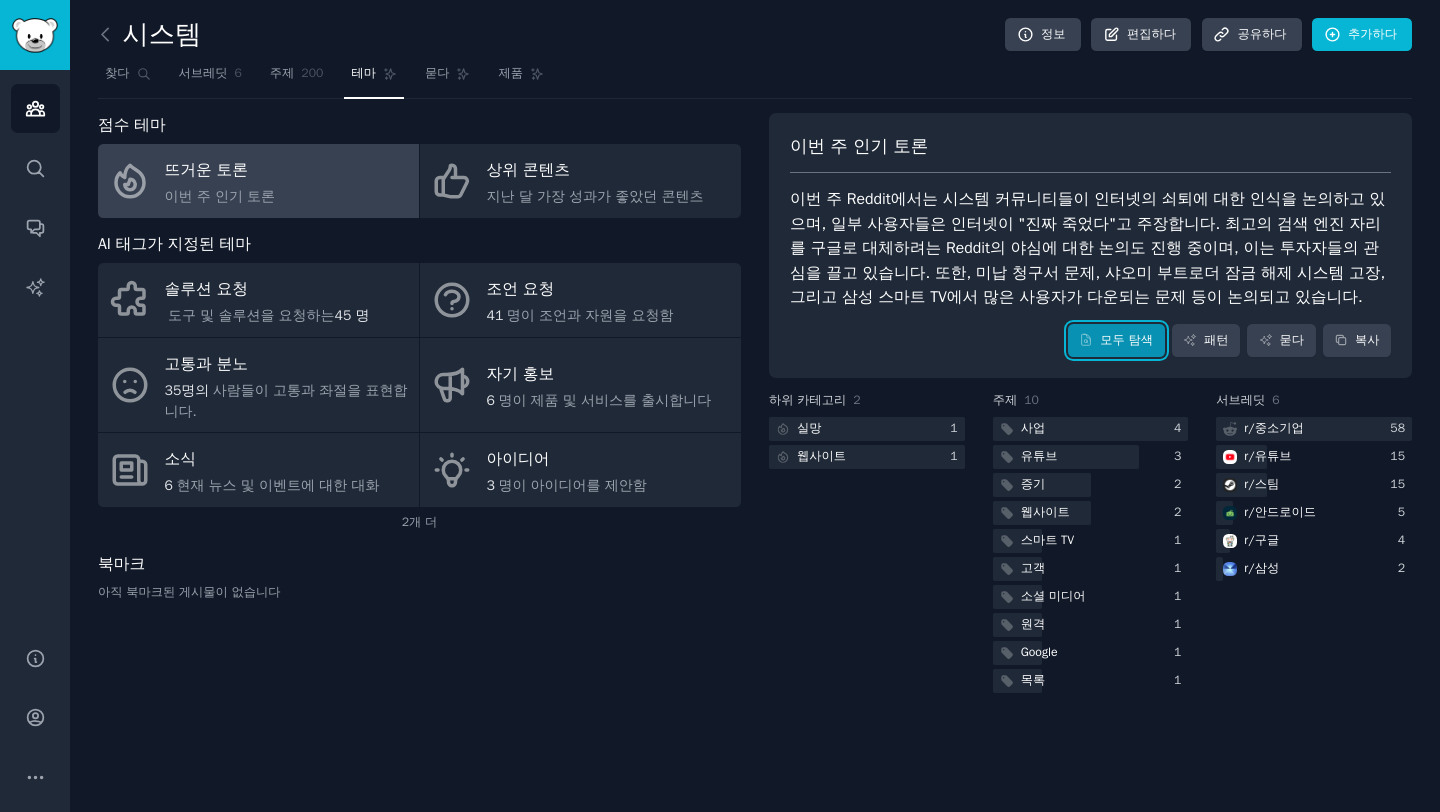 click on "모두 탐색" at bounding box center [1116, 341] 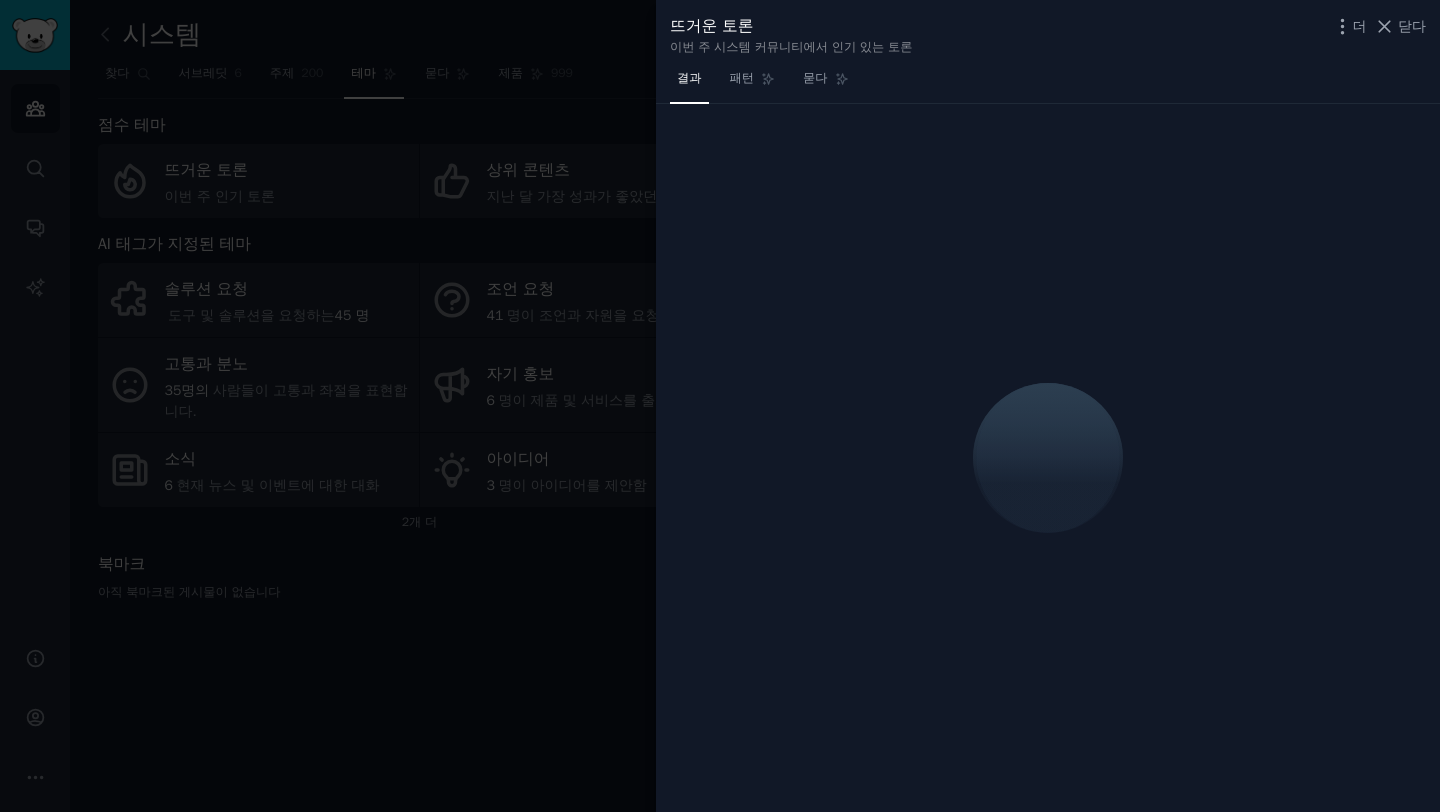 click at bounding box center [720, 406] 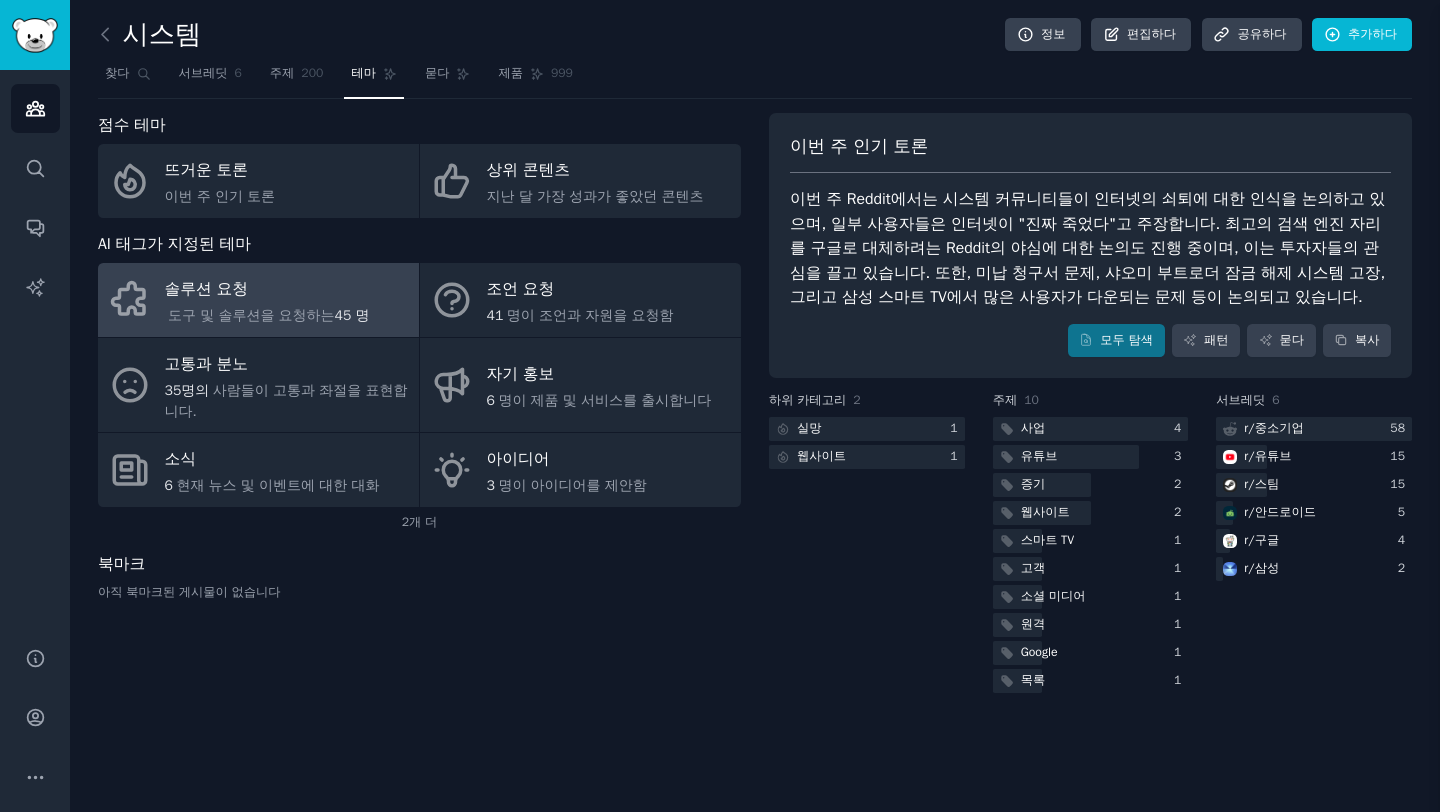 click on "도구 및 솔루션을 요청하는" at bounding box center (251, 315) 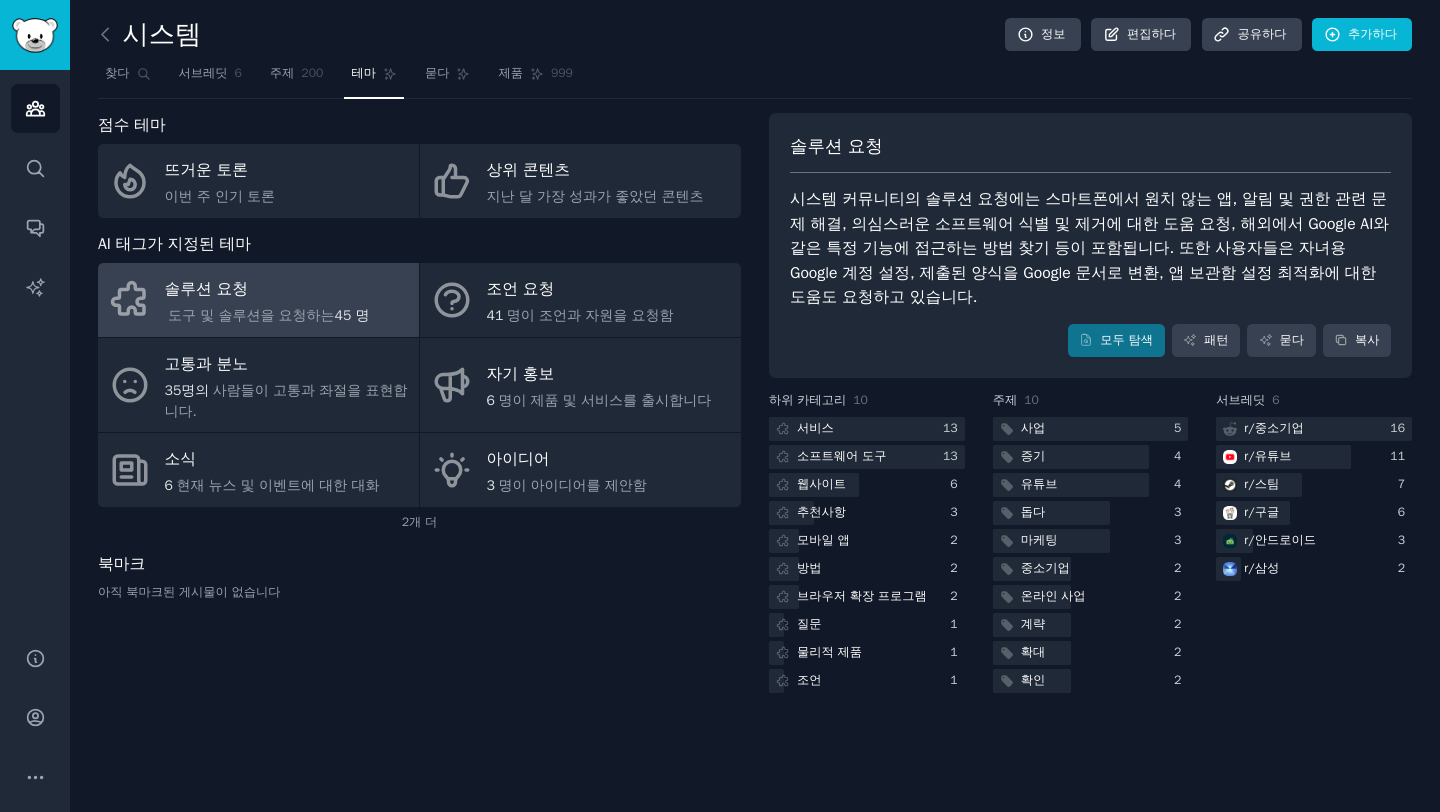 click on "솔루션 요청 시스템 커뮤니티의 솔루션 요청에는 스마트폰에서 원치 않는 앱, 알림 및 권한 관련 문제 해결, 의심스러운 소프트웨어 식별 및 제거에 대한 도움 요청, 해외에서 Google AI와 같은 특정 기능에 접근하는 방법 찾기 등이 포함됩니다. 또한 사용자들은 자녀용 Google 계정 설정, 제출된 양식을 Google 문서로 변환, 앱 보관함 설정 최적화에 대한 도움도 요청하고 있습니다. 모두 탐색 패턴 묻다 복사" at bounding box center (1090, 246) 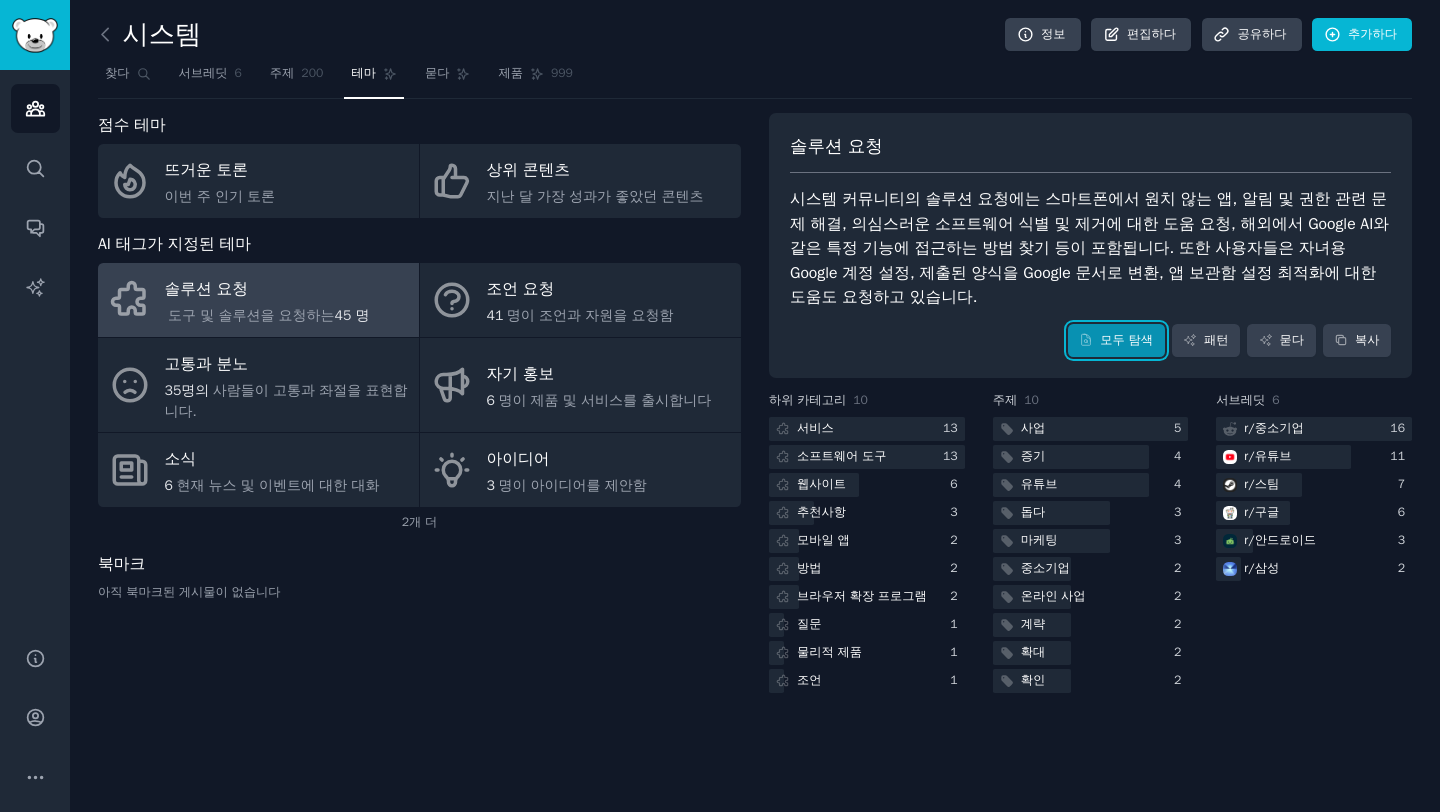 click on "모두 탐색" at bounding box center (1126, 340) 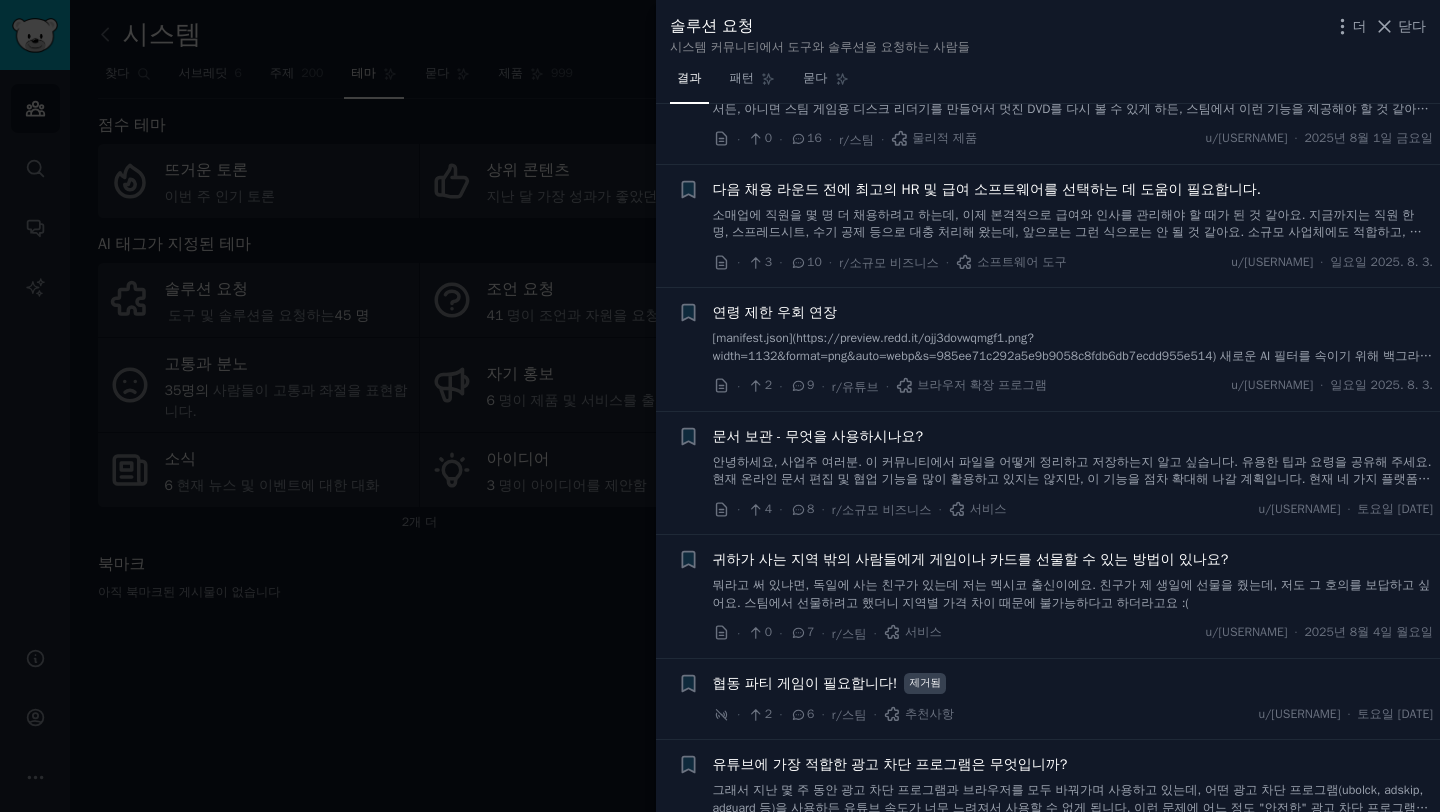 scroll, scrollTop: 763, scrollLeft: 0, axis: vertical 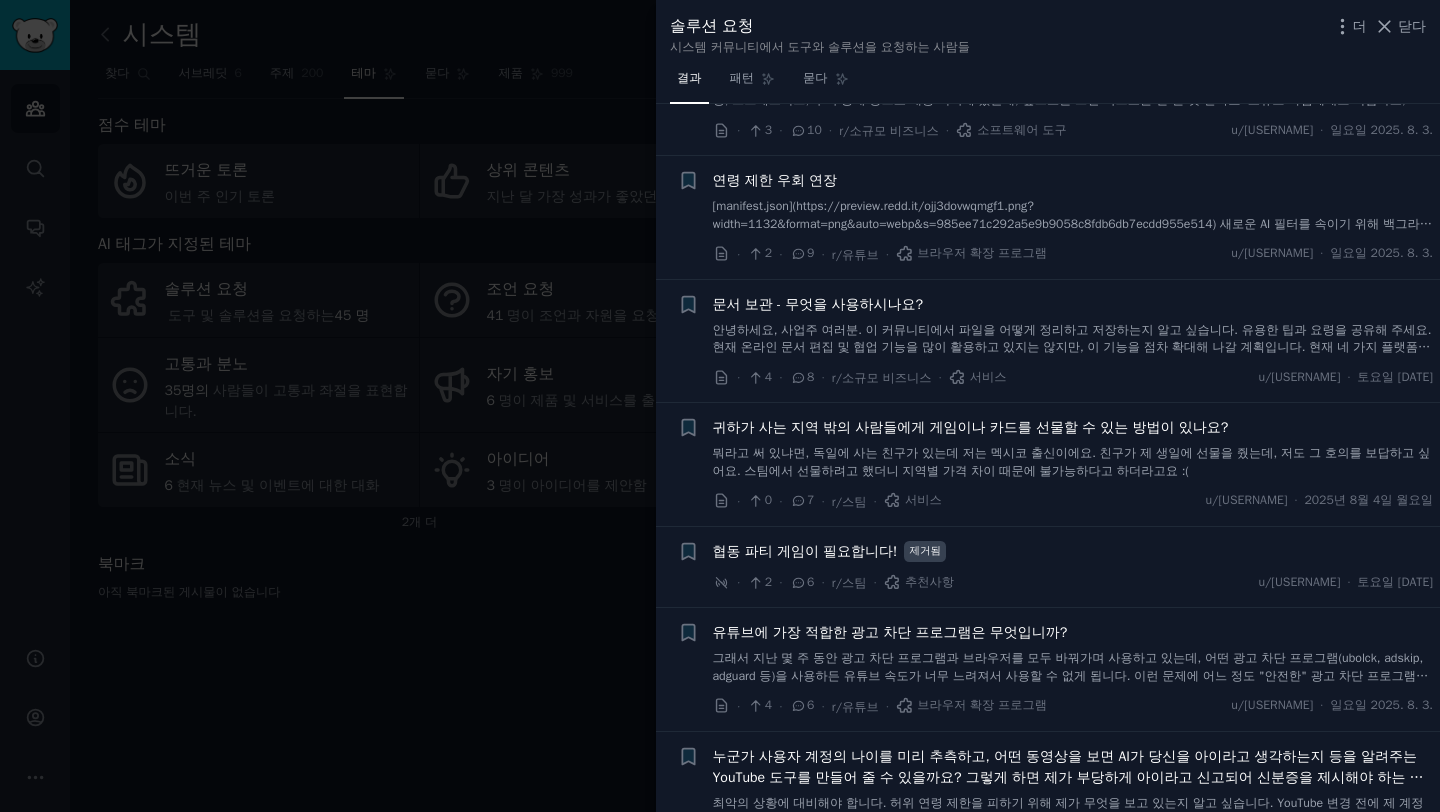 click at bounding box center (720, 406) 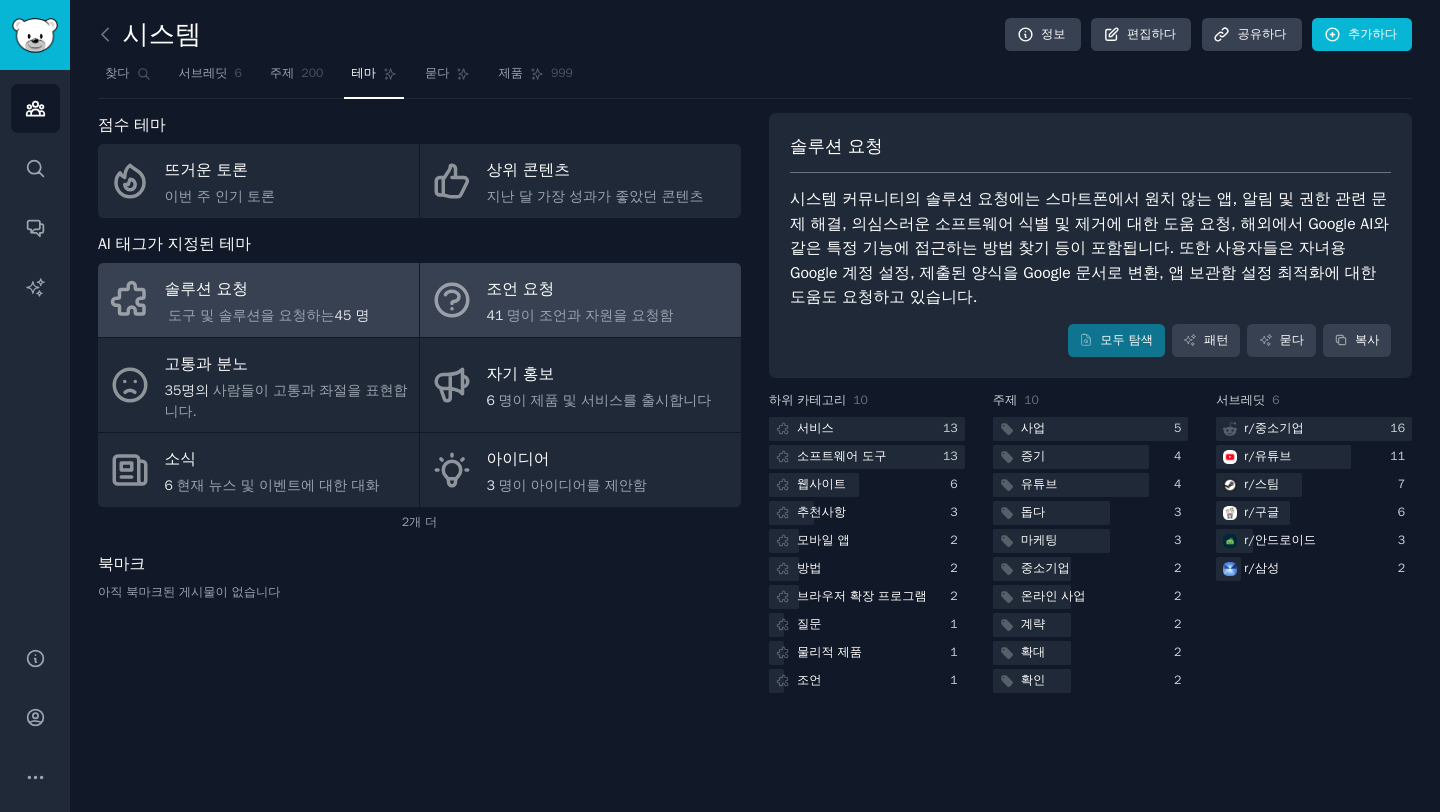 click on "명이 조언과 자원을 요청함" at bounding box center (590, 315) 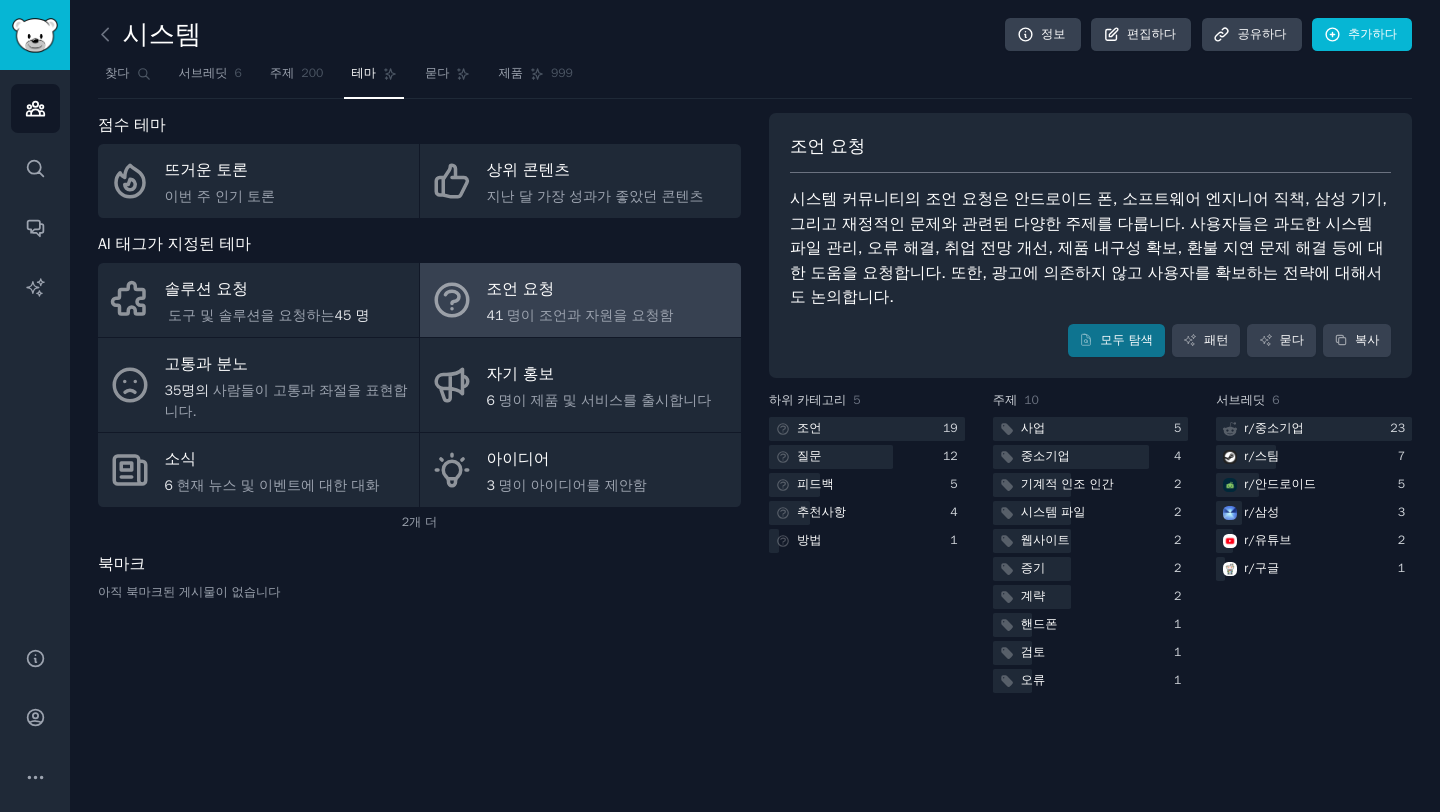 click on "조언 요청 시스템 커뮤니티의 조언 요청은 안드로이드 폰, 소프트웨어 엔지니어 직책, 삼성 기기, 그리고 재정적인 문제와 관련된 다양한 주제를 다룹니다. 사용자들은 과도한 시스템 파일 관리, 오류 해결, 취업 전망 개선, 제품 내구성 확보, 환불 지연 문제 해결 등에 대한 도움을 요청합니다. 또한, 광고에 의존하지 않고 사용자를 확보하는 전략에 대해서도 논의합니다. 모두 탐색 패턴 묻다 복사 하위 카테고리 5 조언 19 질문 12 피드백 5 추천사항 4 방법 1 주제 10 사업 5 중소기업 4 기계적 인조 인간 2 시스템 파일 2 웹사이트 2 증기 2 계략 2 핸드폰 1 검토 1 오류 1 서브레딧 6 r/ 중소기업 23 r/ 스팀 7 r/ 안드로이드 5 r/ 삼성 3 r/ 유튜브 2 r/ 구글 1" at bounding box center (1090, 544) 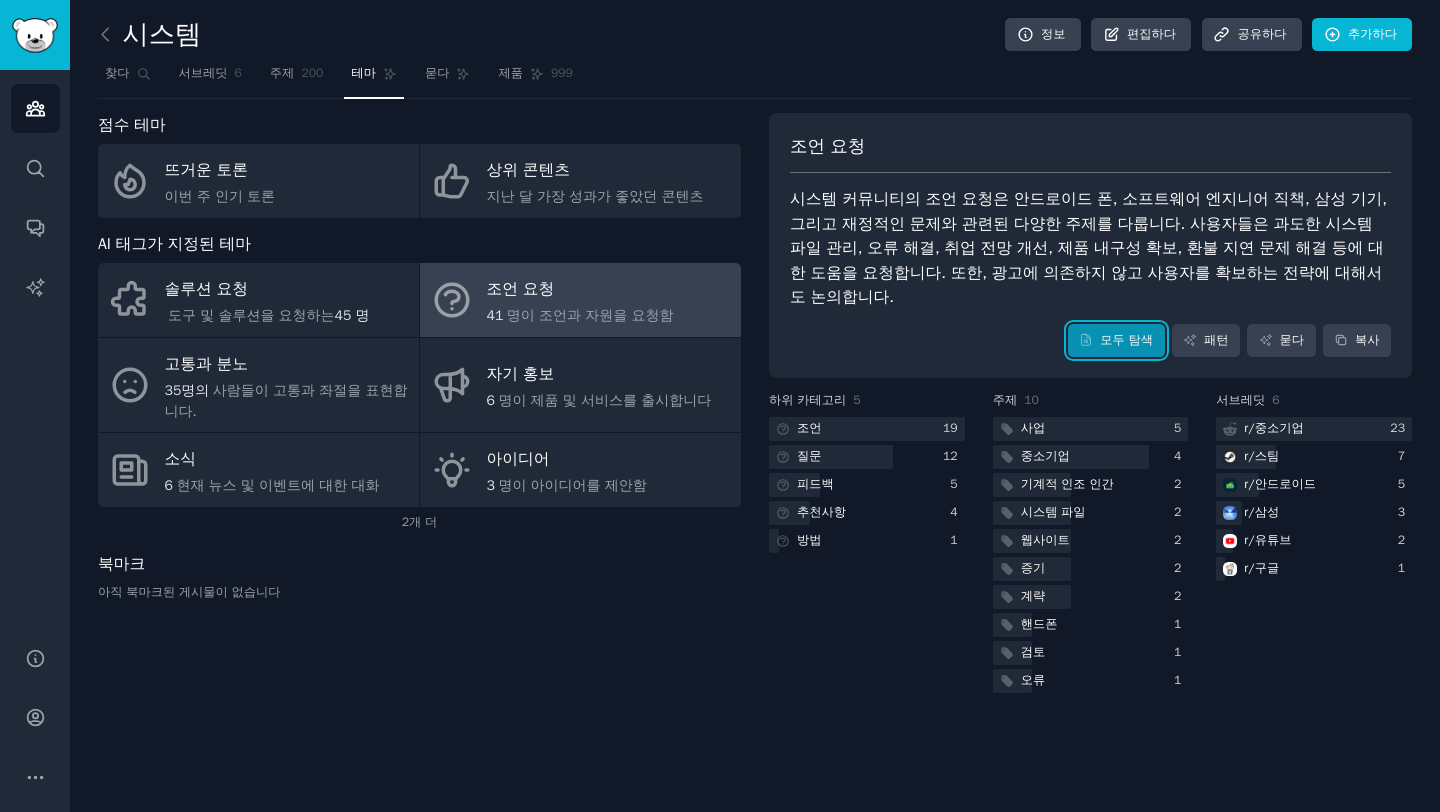 click on "모두 탐색" at bounding box center [1116, 341] 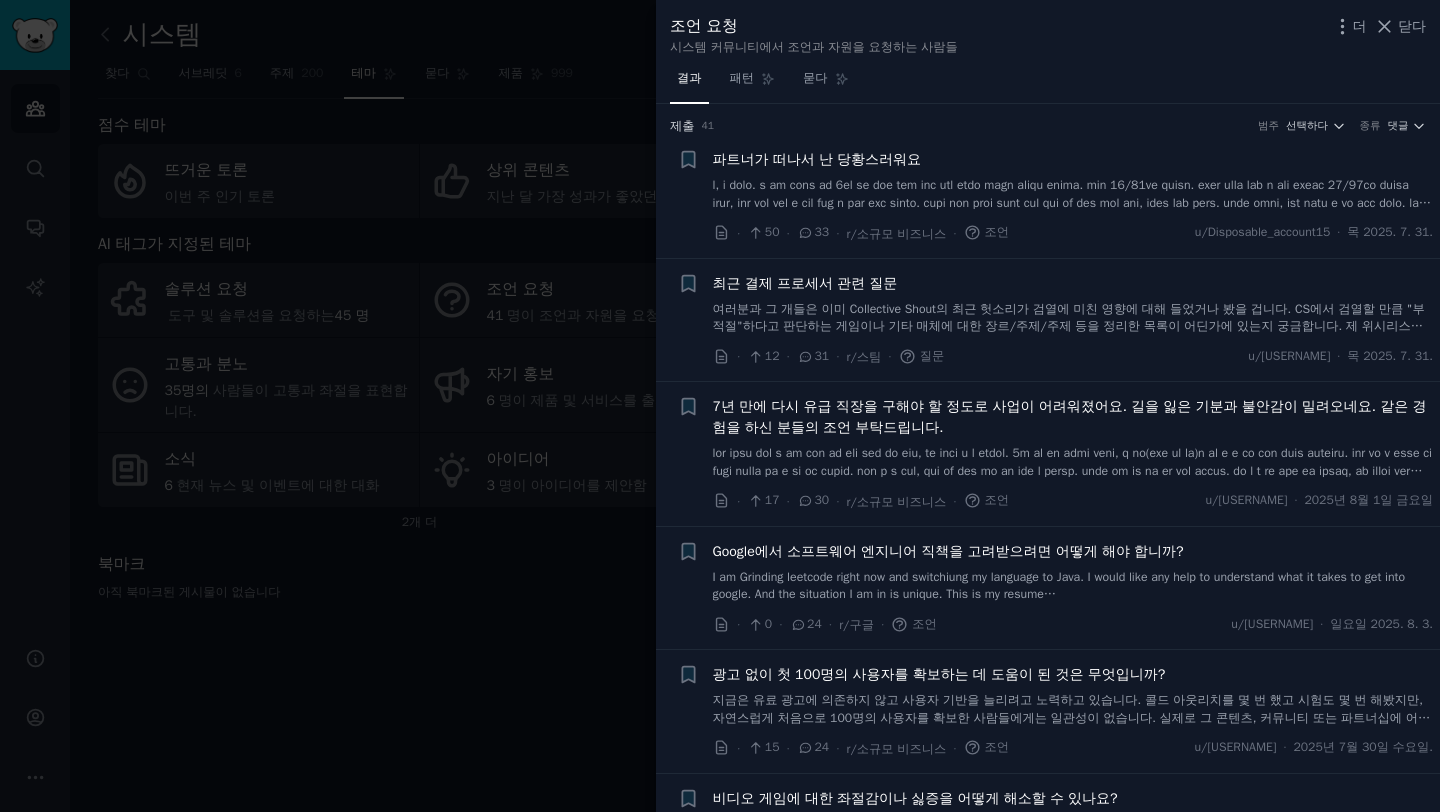 scroll, scrollTop: 600, scrollLeft: 0, axis: vertical 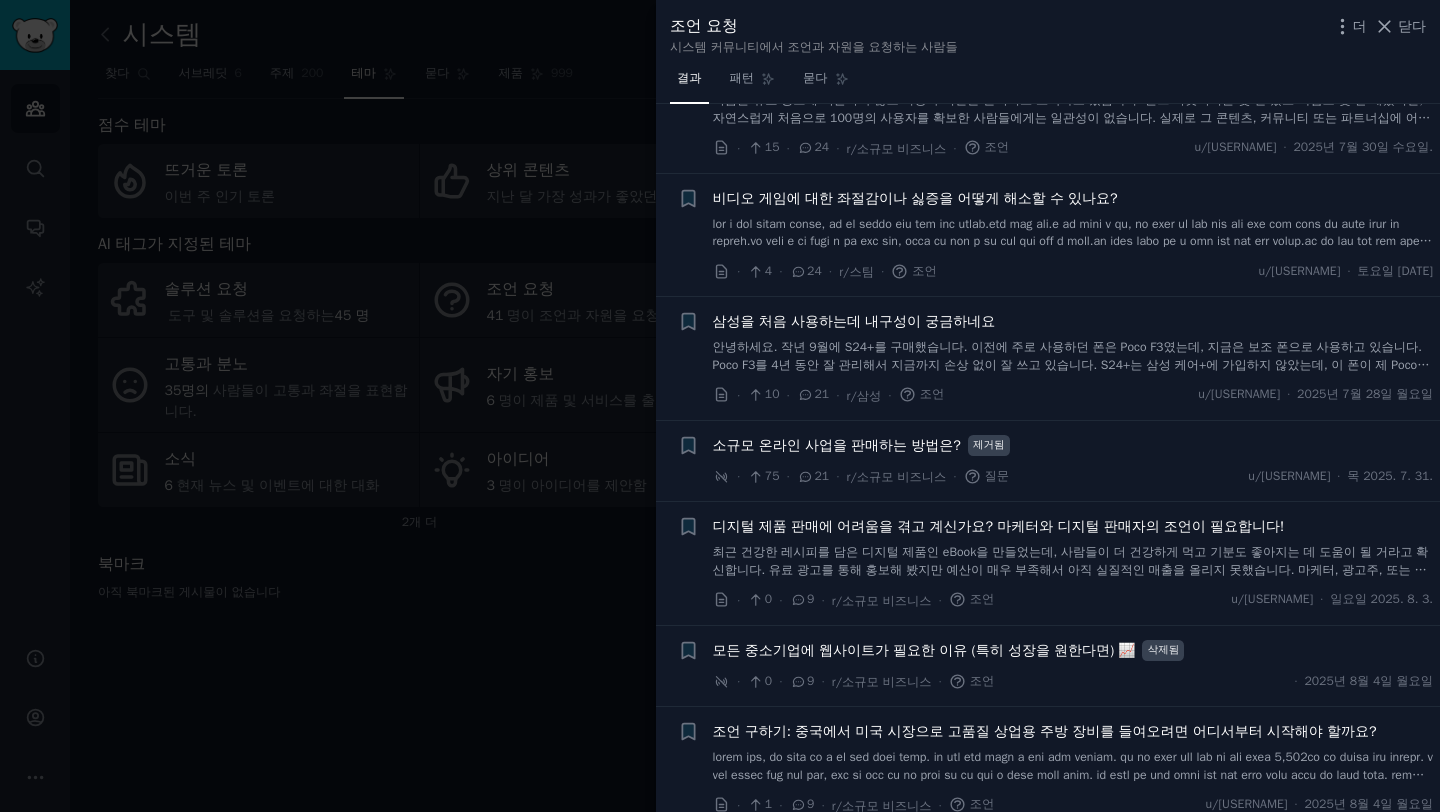 click at bounding box center (720, 406) 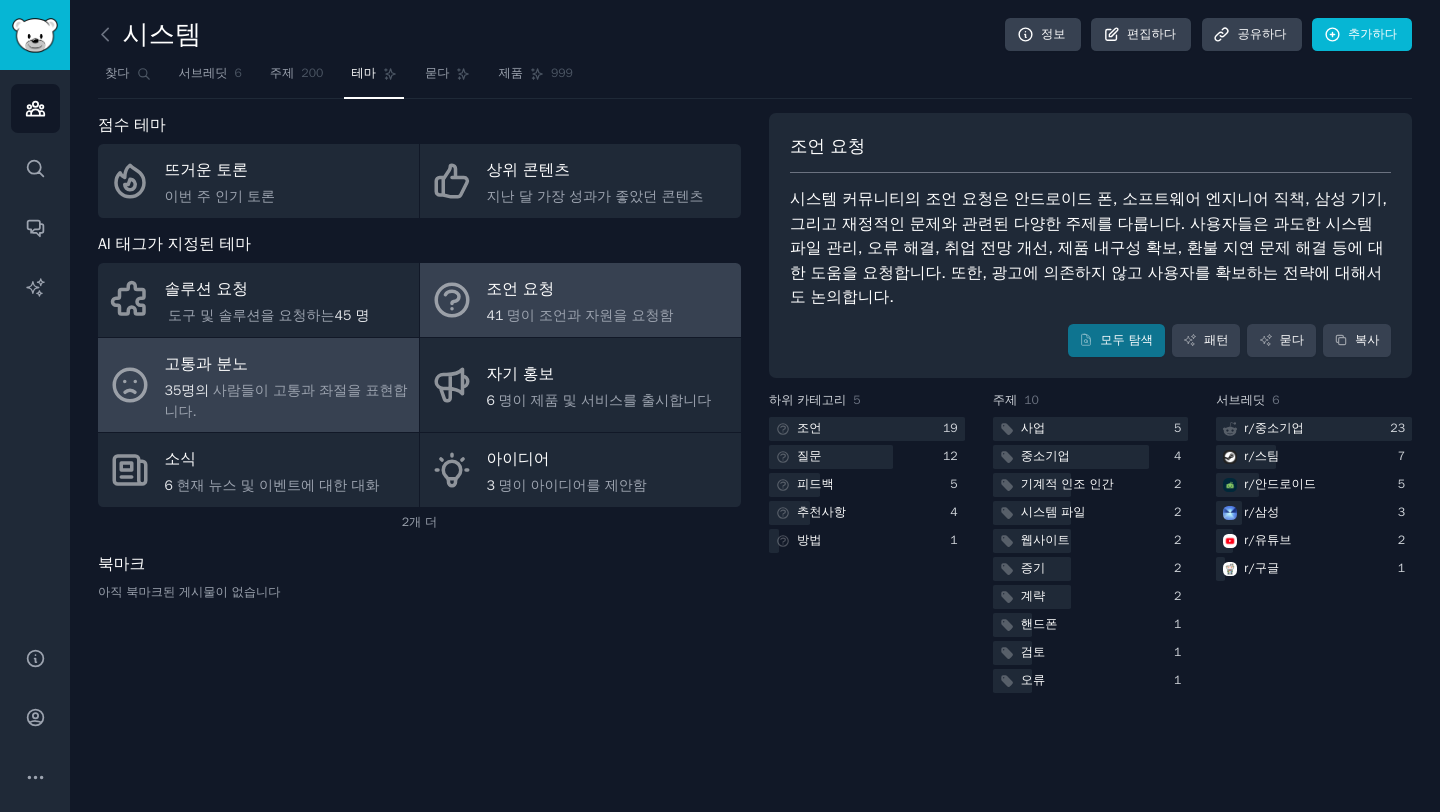 click on "[NUMBER]명의 사람들이 고통과 좌절을 표현합니다." at bounding box center (287, 401) 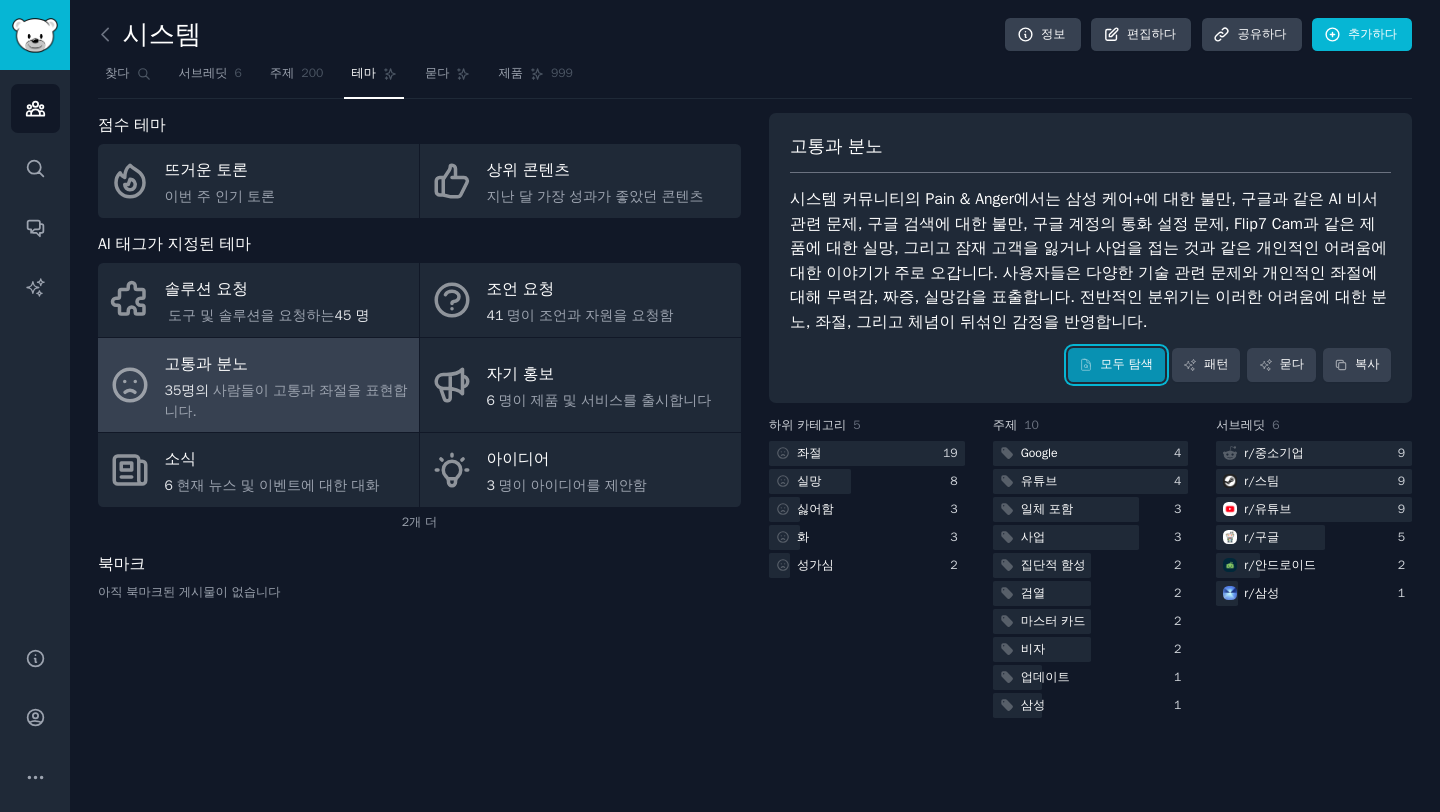 click on "모두 탐색" at bounding box center (1116, 365) 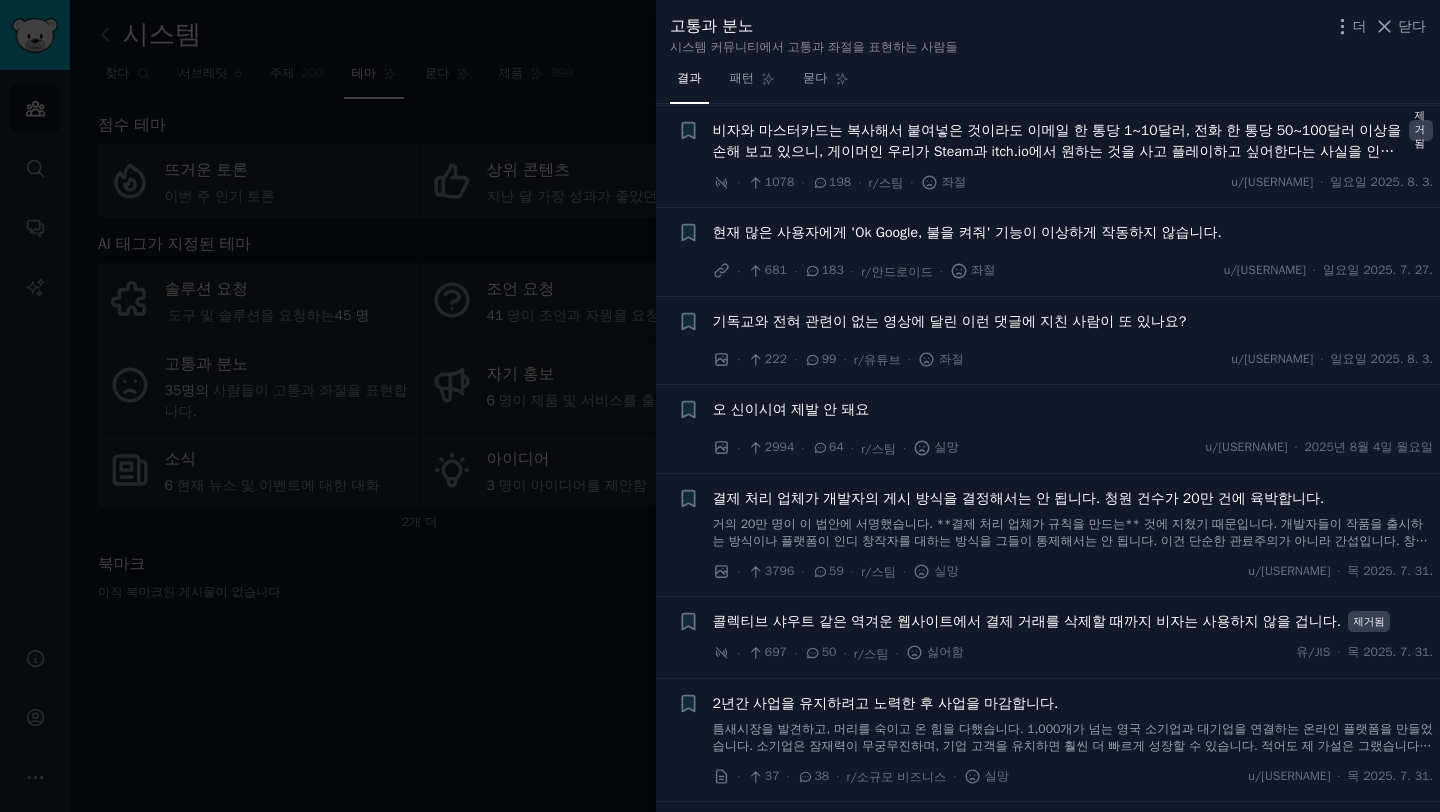 scroll, scrollTop: 114, scrollLeft: 0, axis: vertical 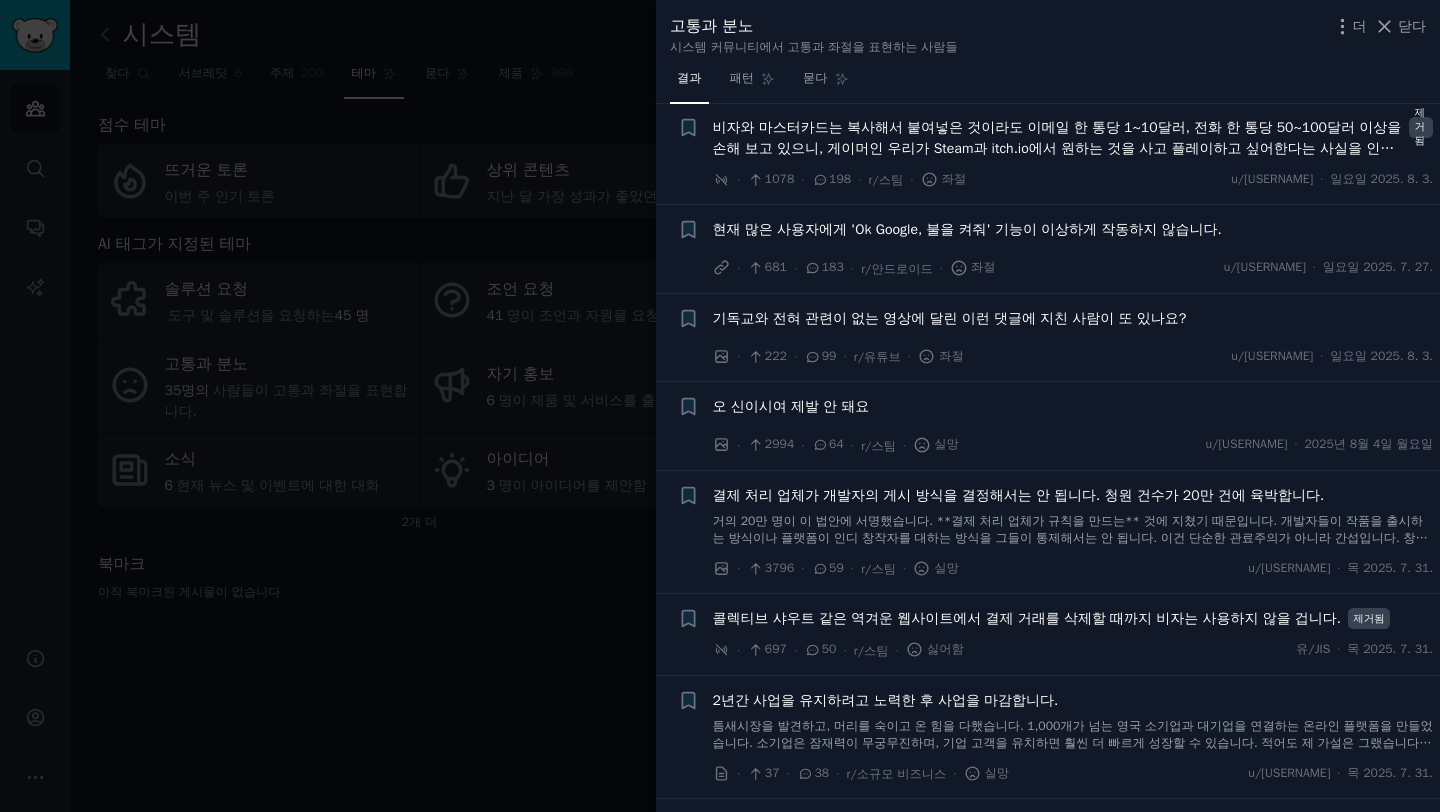 click on "오 신이시여 제발 안 돼요" at bounding box center [1073, 410] 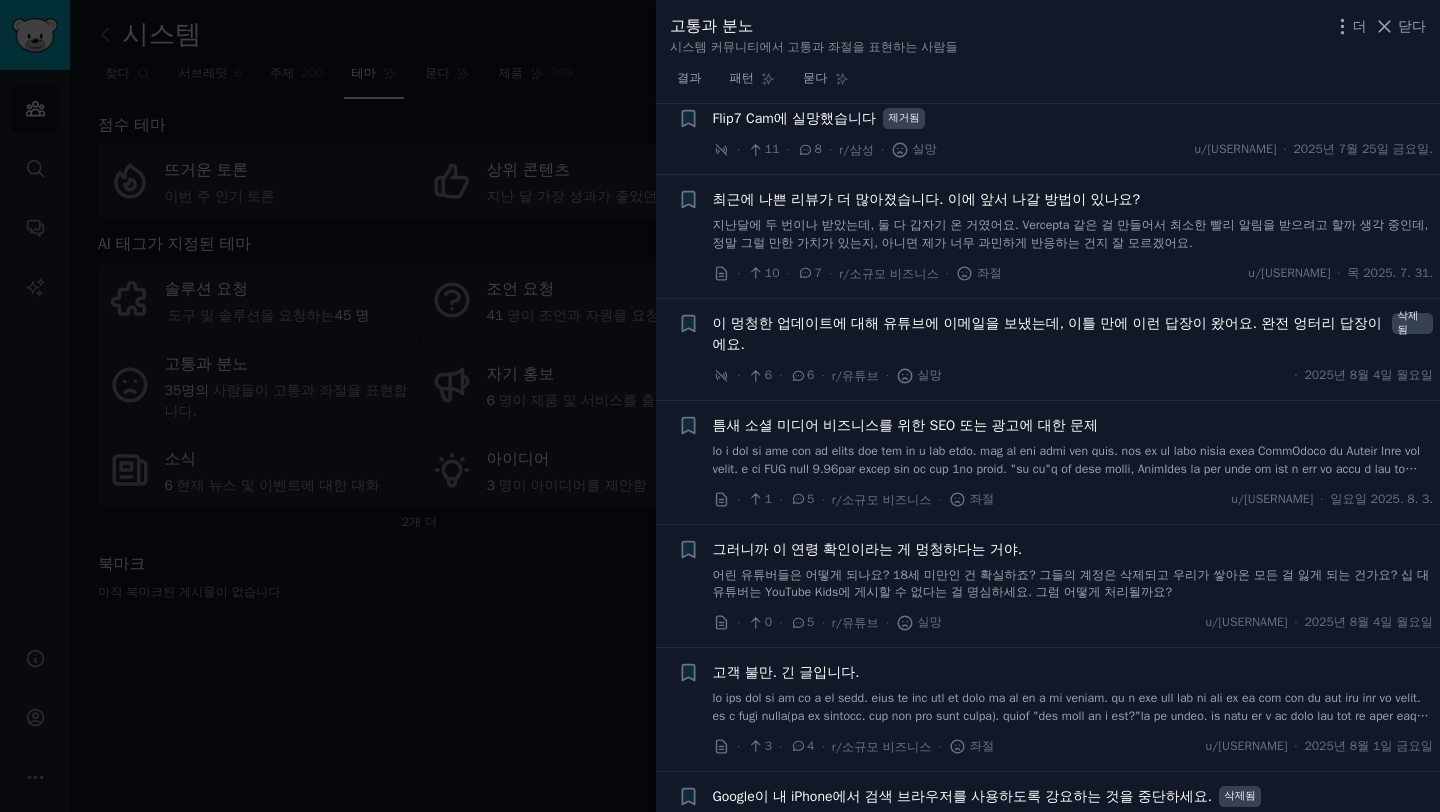 scroll, scrollTop: 2437, scrollLeft: 0, axis: vertical 